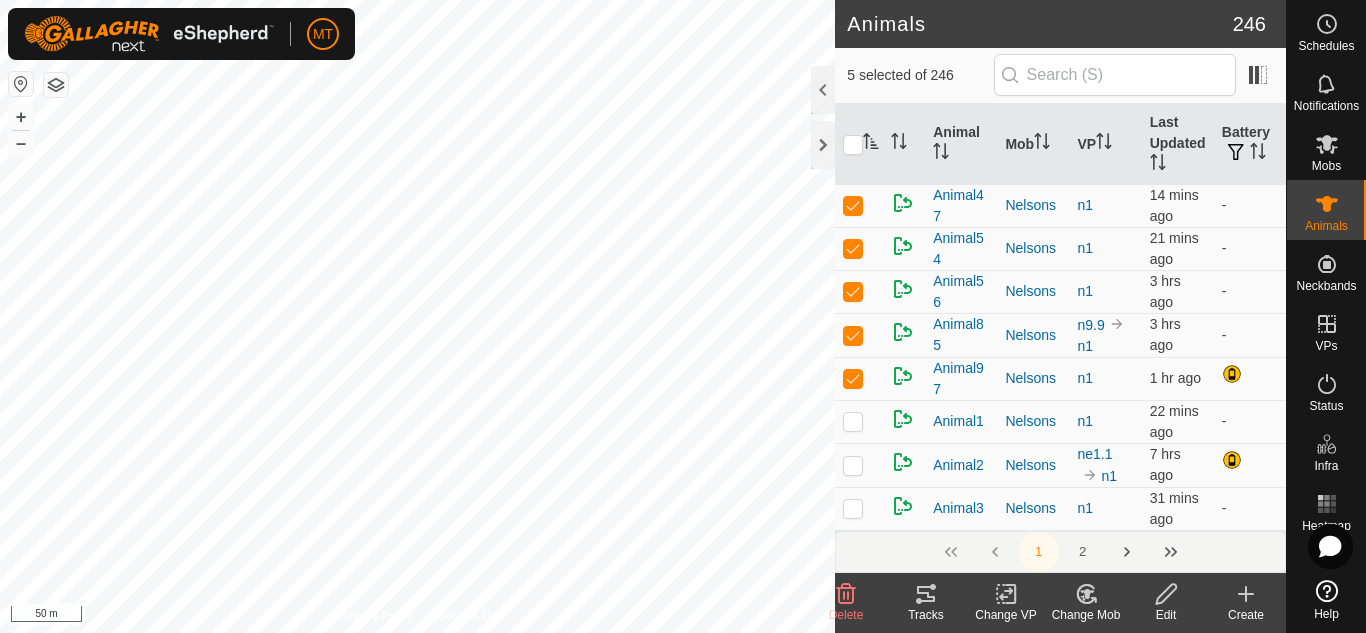 scroll, scrollTop: 0, scrollLeft: 0, axis: both 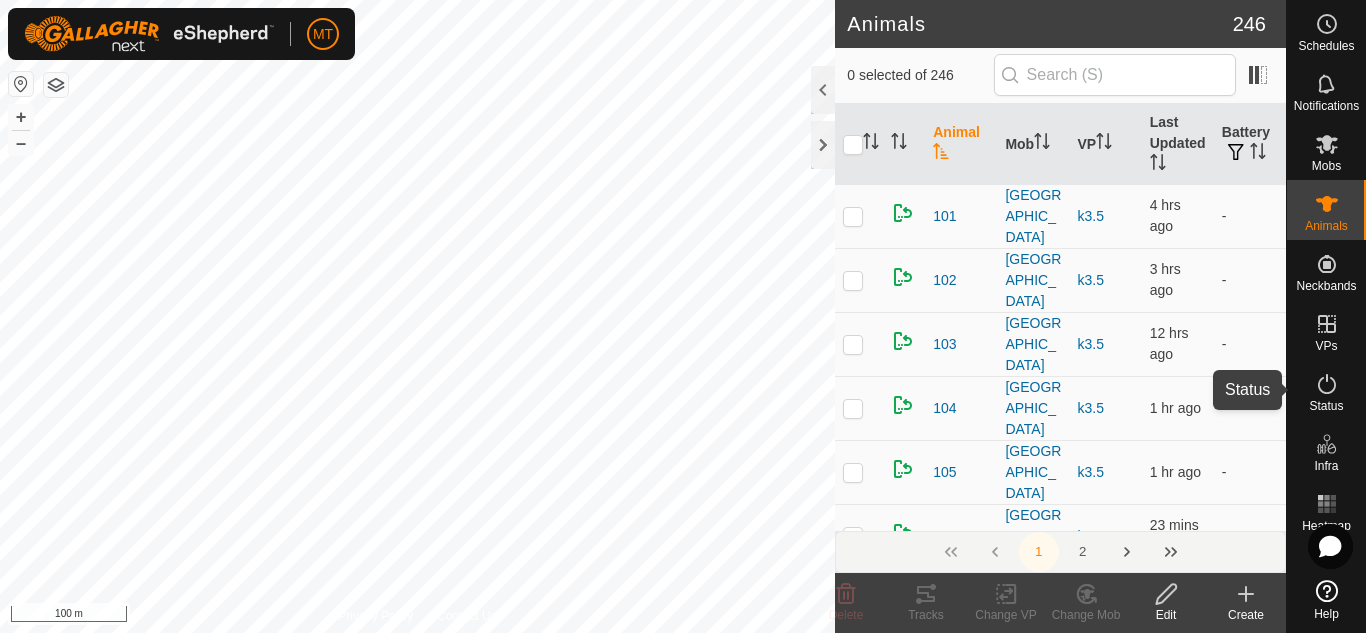 click 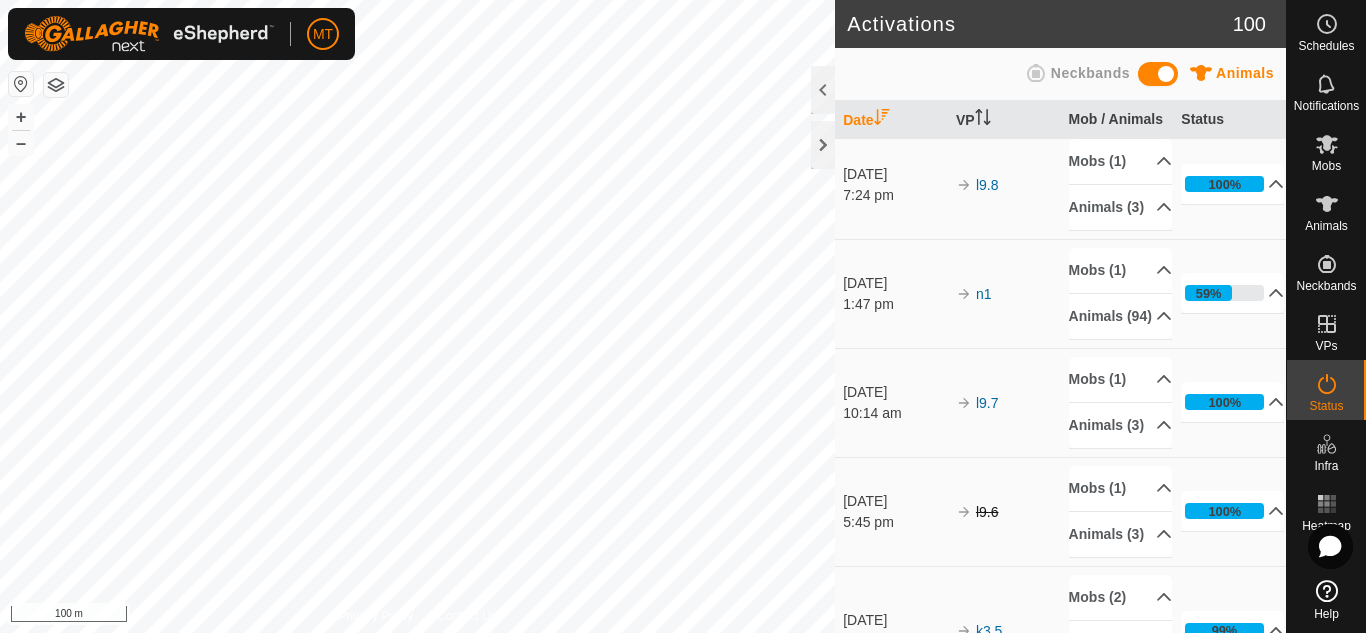 scroll, scrollTop: 0, scrollLeft: 0, axis: both 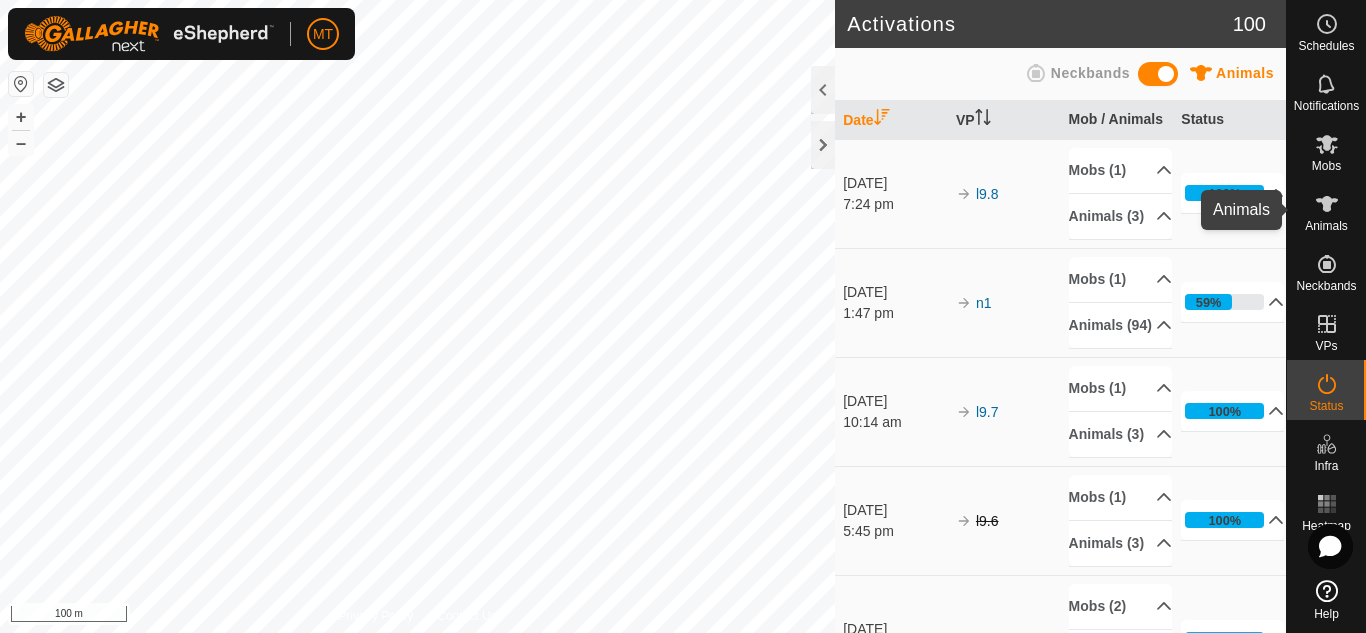 click 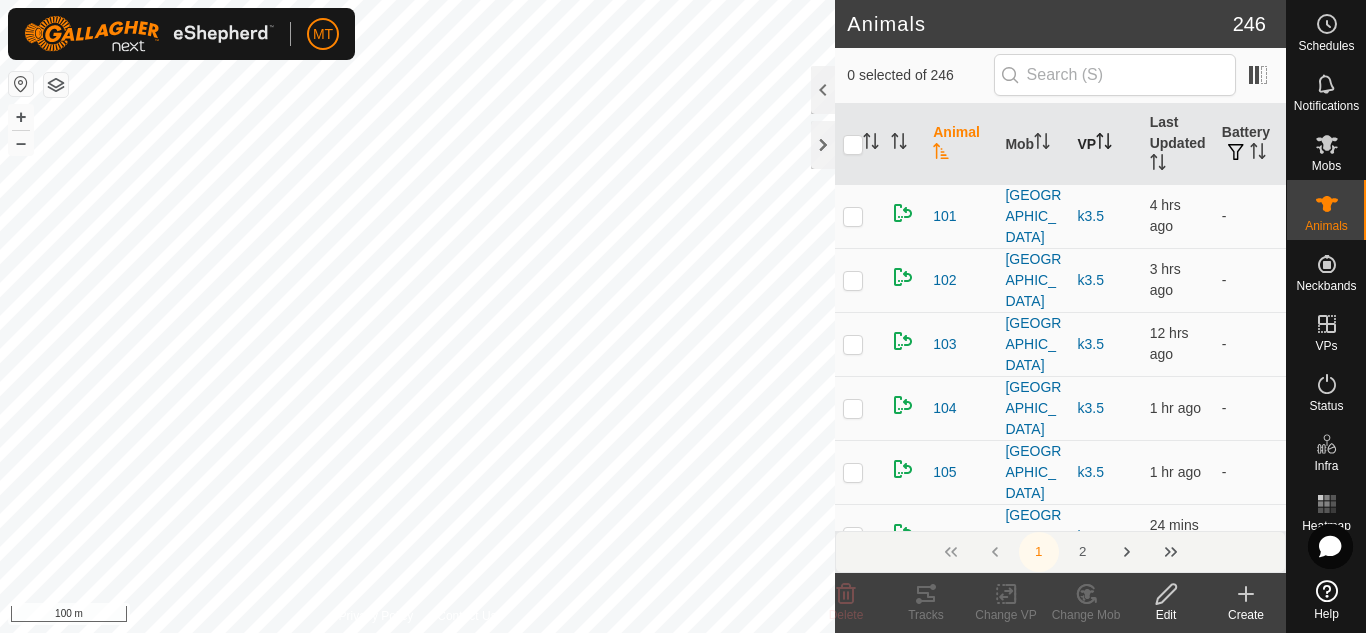 click on "VP" at bounding box center (1106, 144) 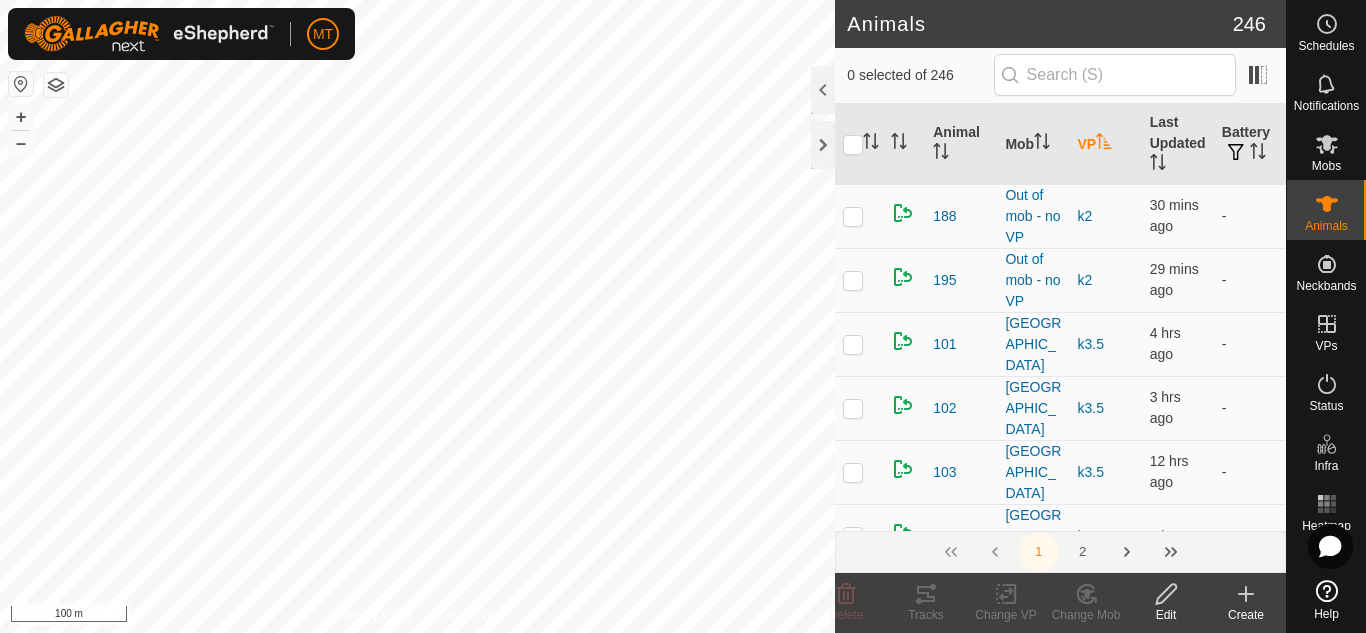 click on "VP" at bounding box center [1106, 144] 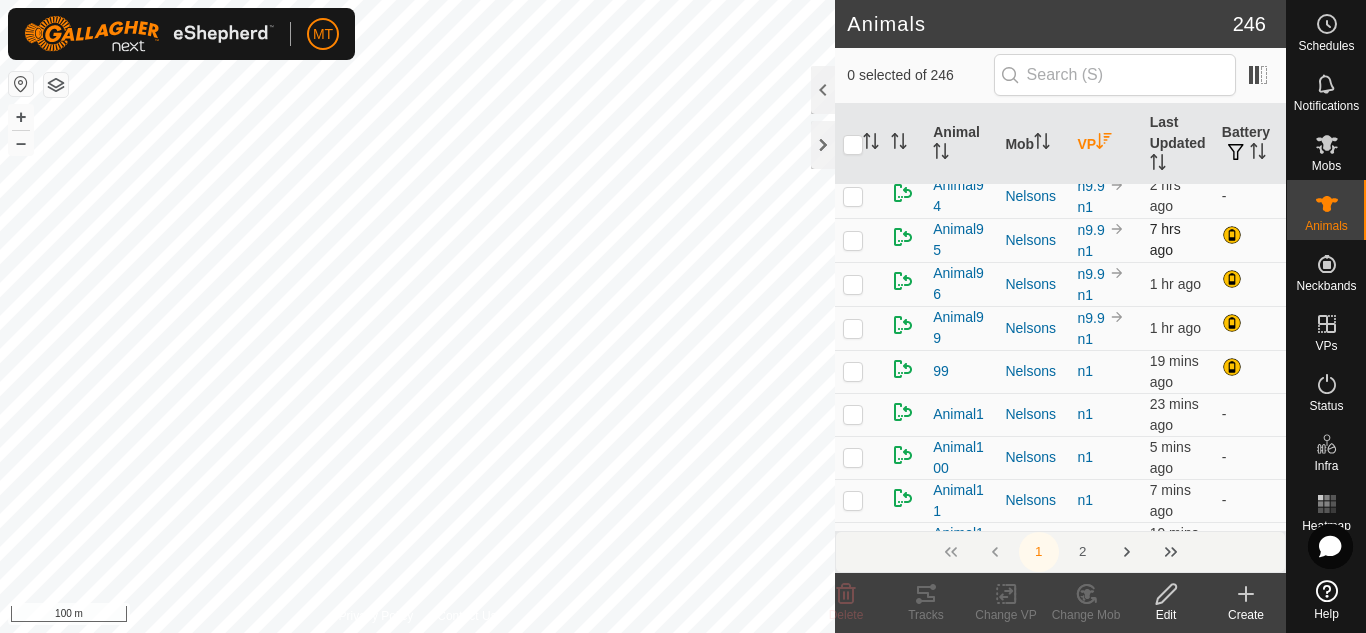 scroll, scrollTop: 1434, scrollLeft: 0, axis: vertical 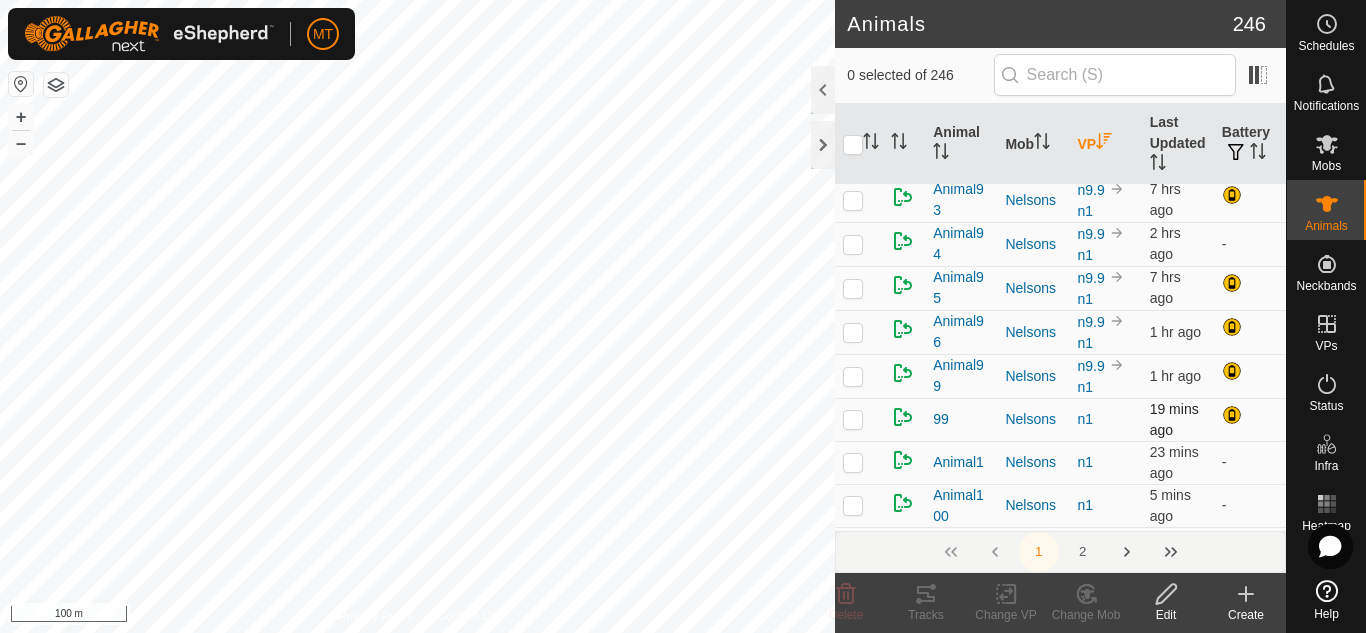 click at bounding box center [853, 419] 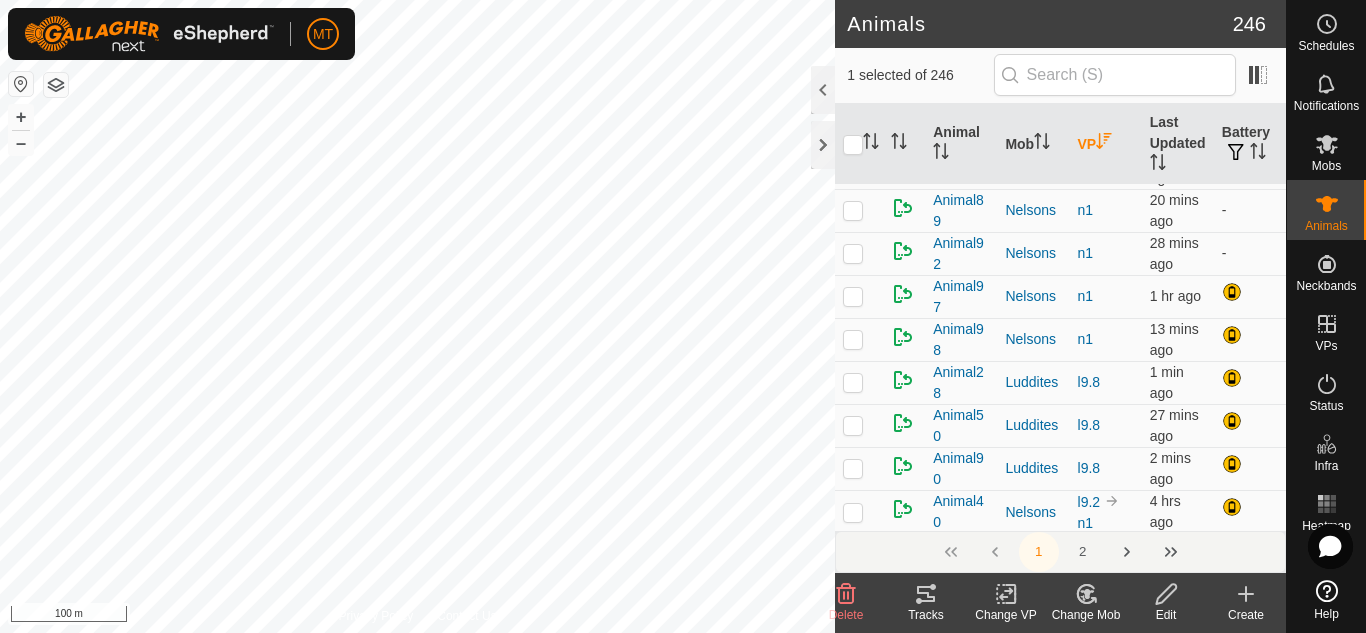 scroll, scrollTop: 3821, scrollLeft: 0, axis: vertical 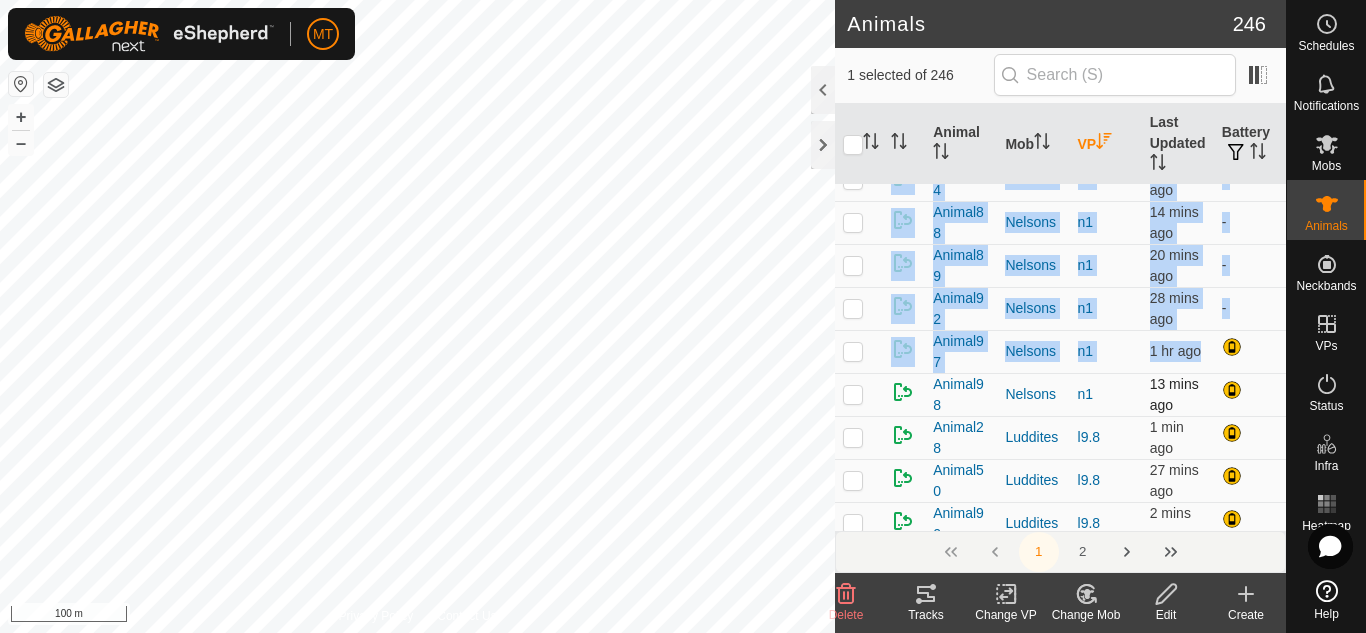 click at bounding box center (853, 394) 